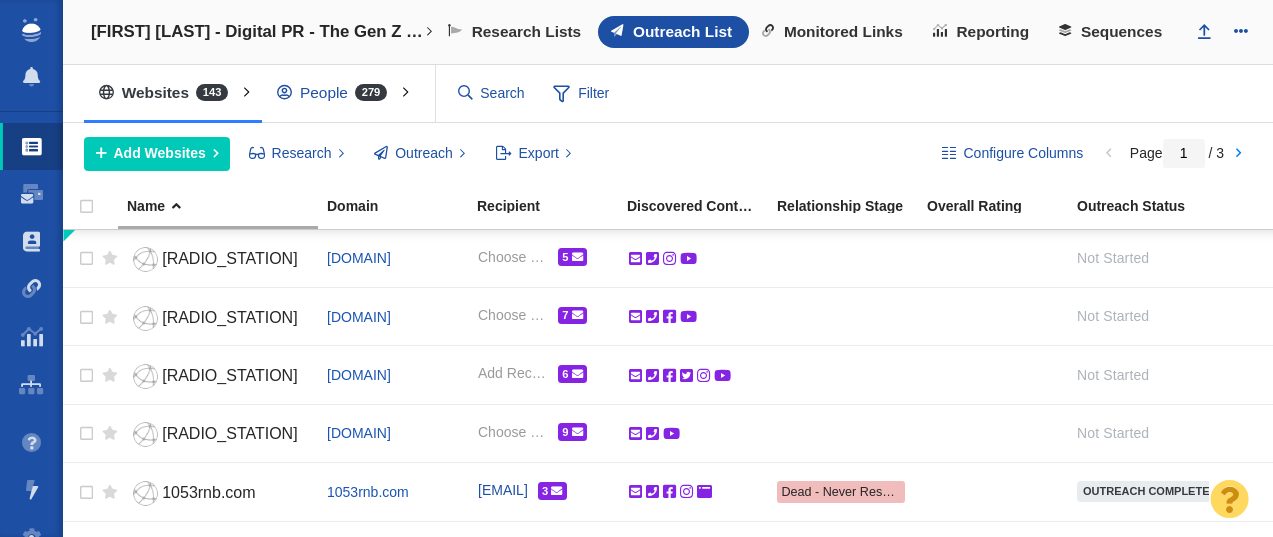 scroll, scrollTop: 0, scrollLeft: 0, axis: both 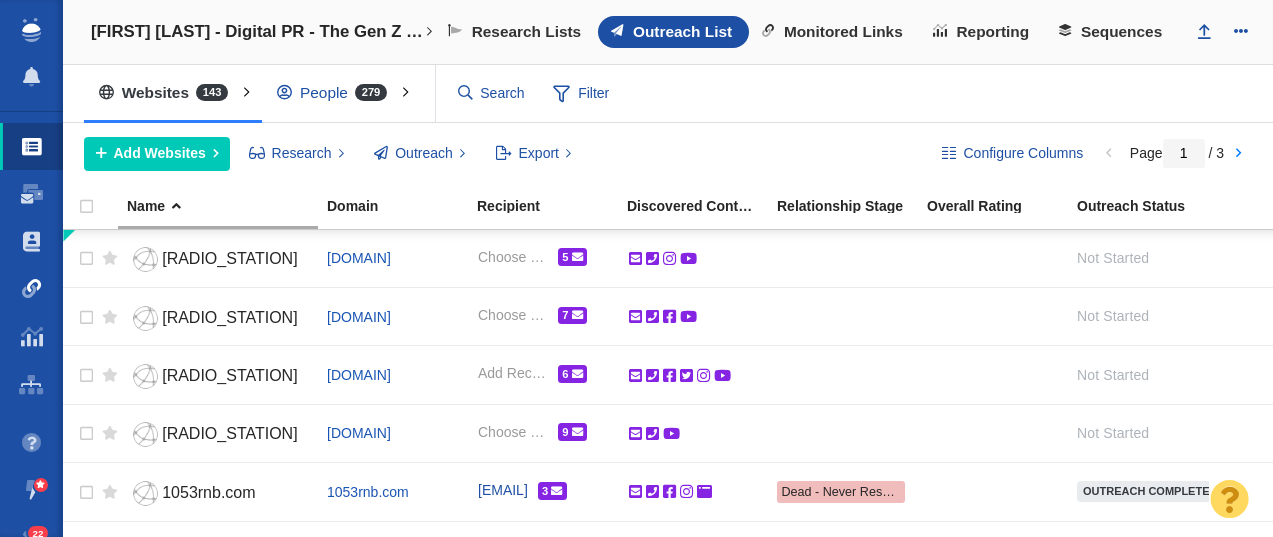 click at bounding box center (32, 289) 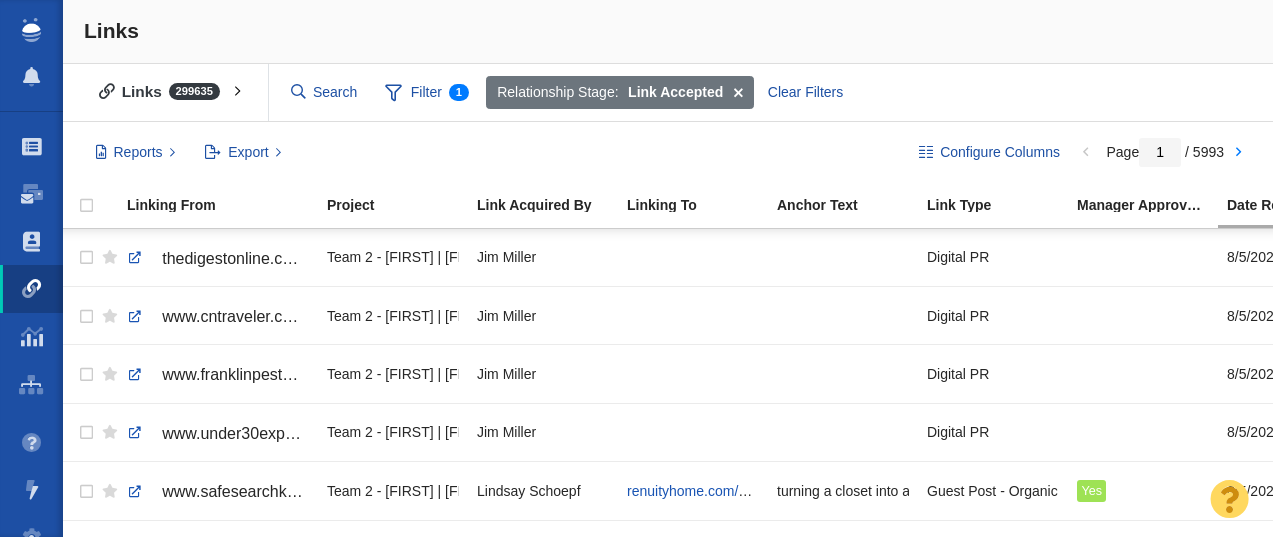 scroll, scrollTop: 0, scrollLeft: 0, axis: both 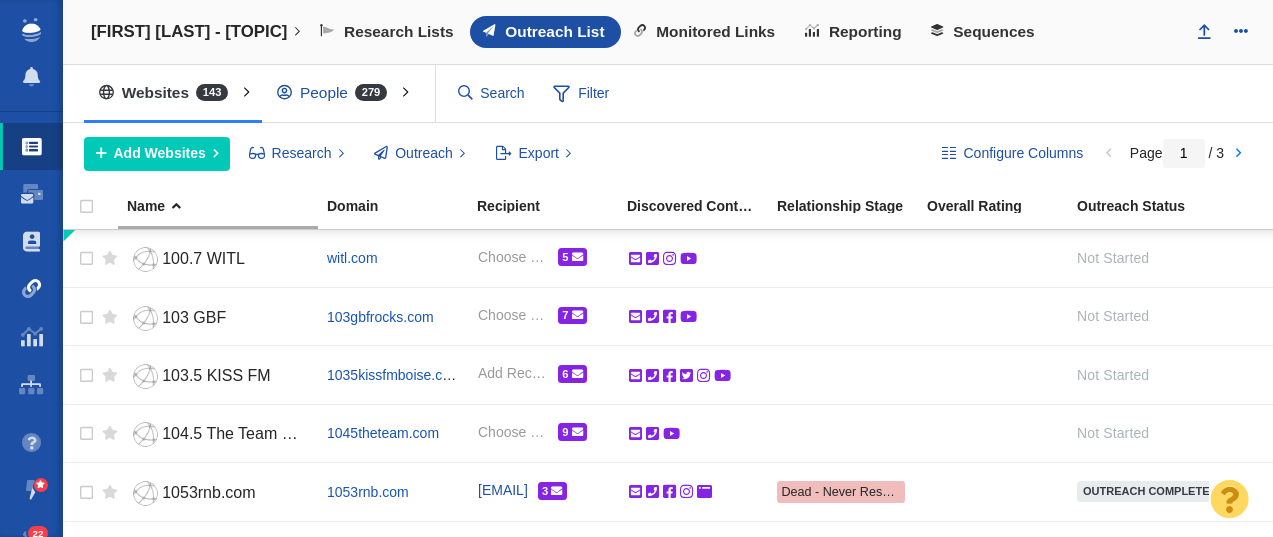 click at bounding box center (32, 289) 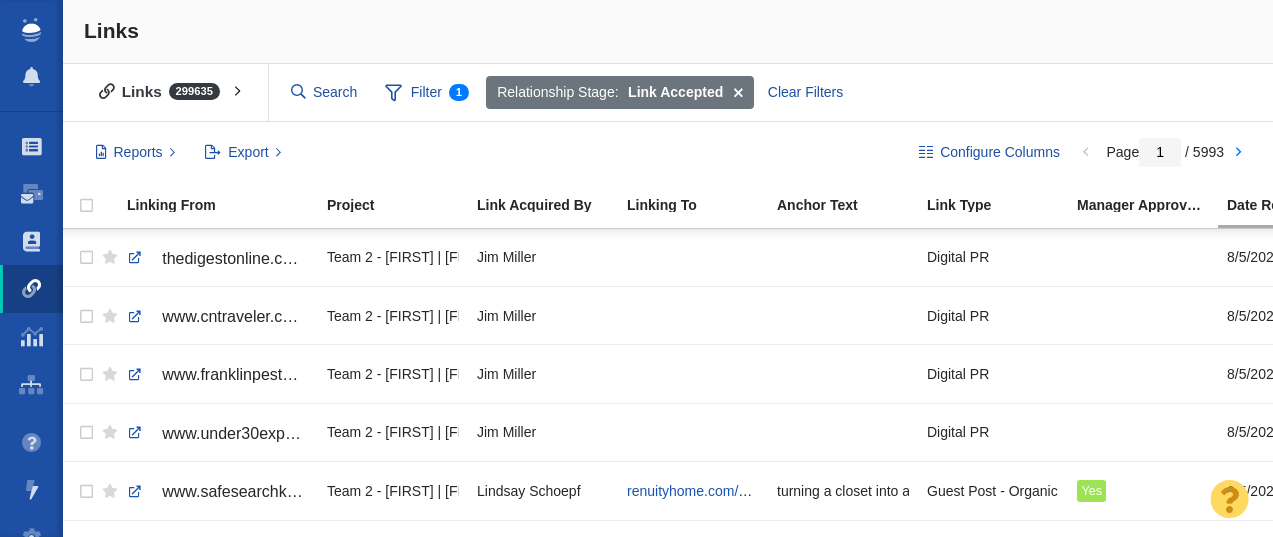 scroll, scrollTop: 0, scrollLeft: 0, axis: both 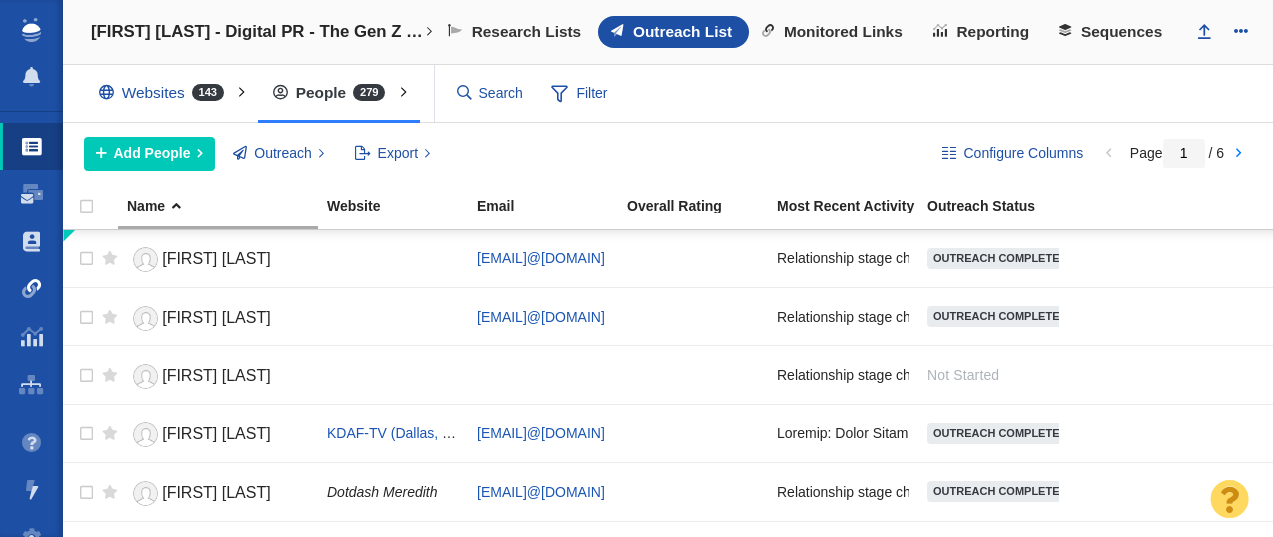 click at bounding box center (32, 289) 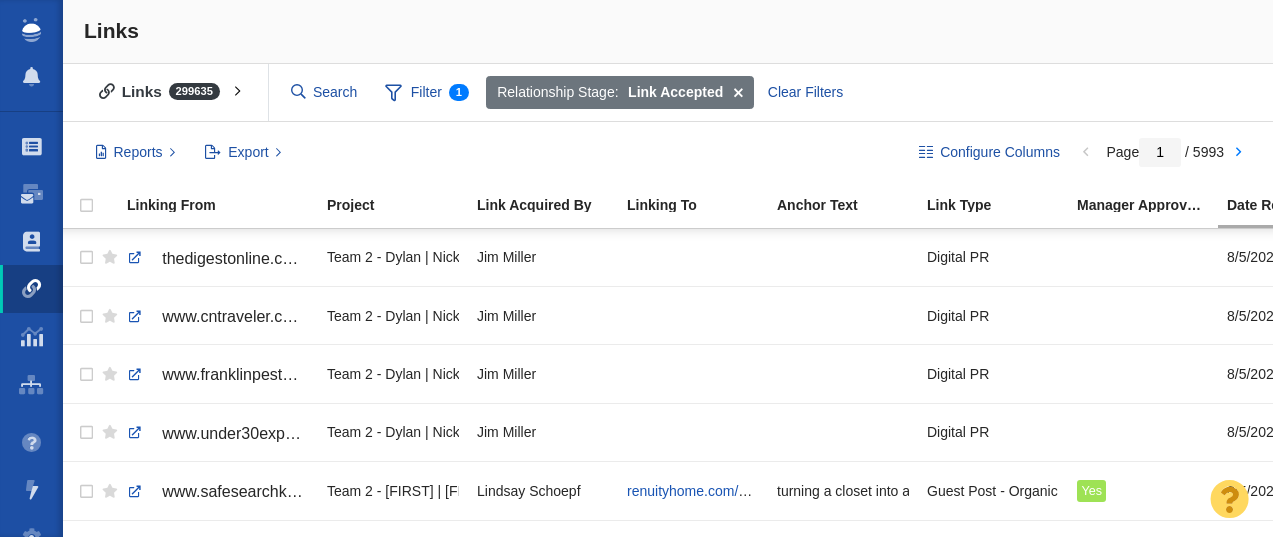 scroll, scrollTop: 0, scrollLeft: 0, axis: both 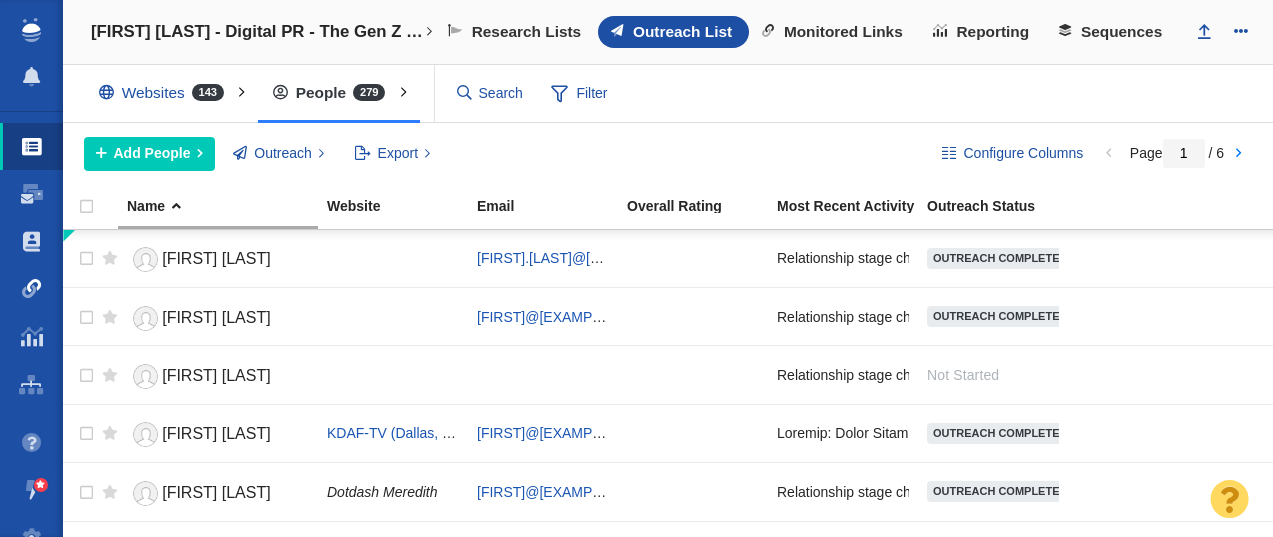click at bounding box center (32, 289) 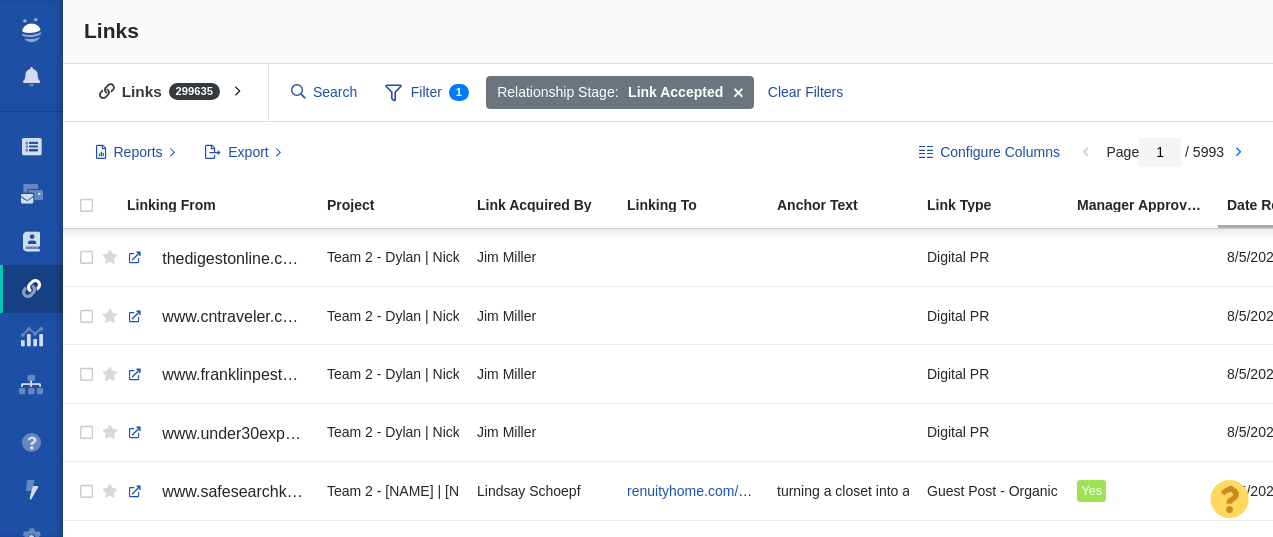 scroll, scrollTop: 0, scrollLeft: 0, axis: both 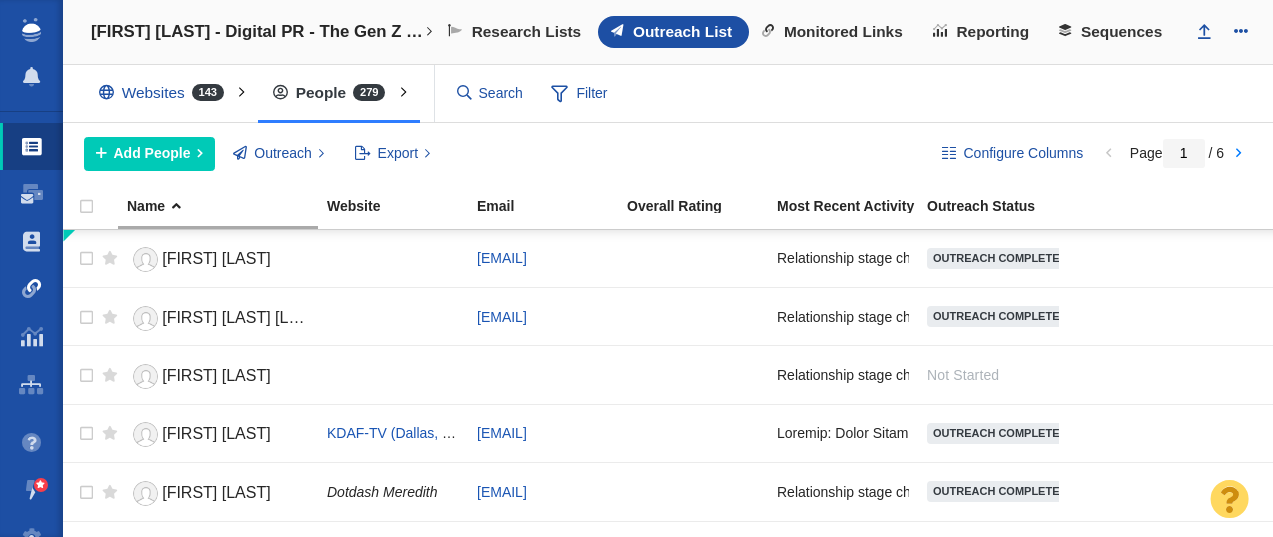 click at bounding box center (32, 289) 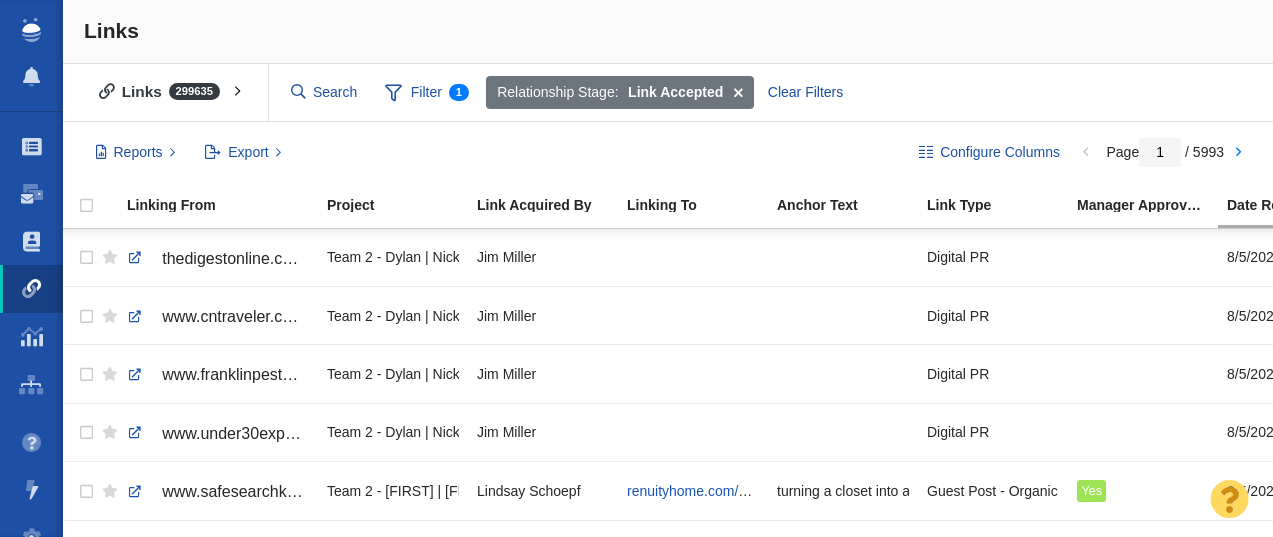 scroll, scrollTop: 0, scrollLeft: 0, axis: both 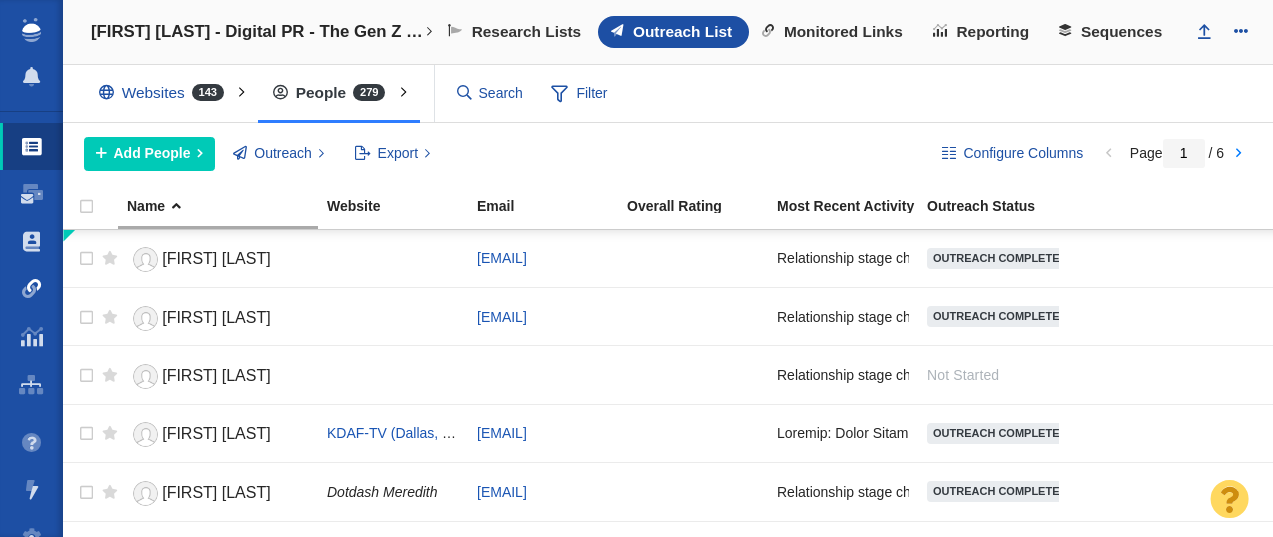 click at bounding box center [32, 289] 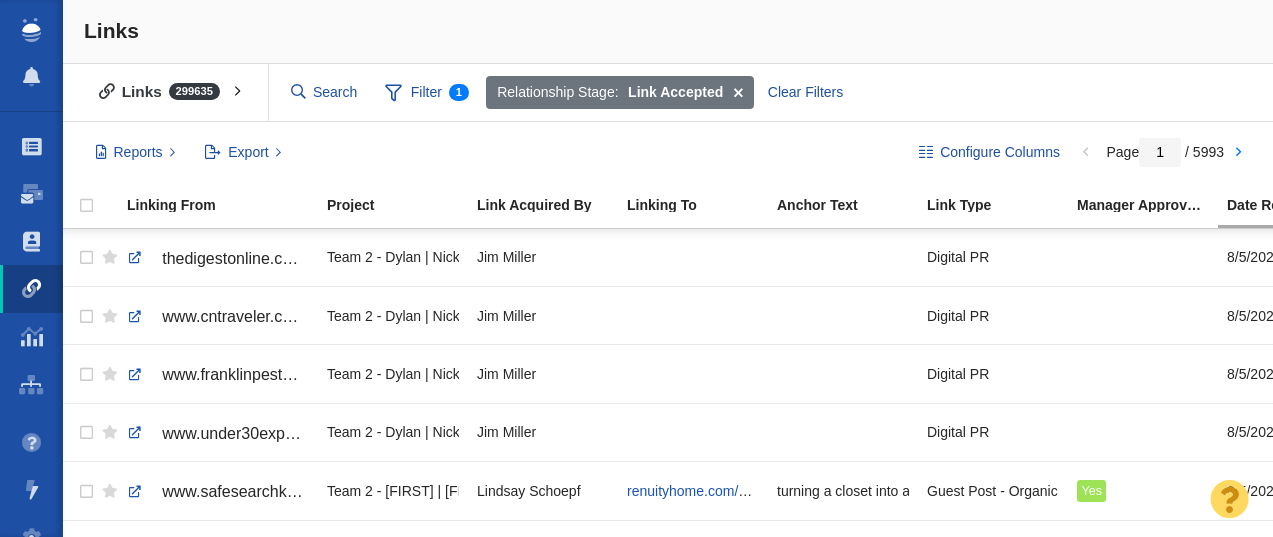 scroll, scrollTop: 0, scrollLeft: 0, axis: both 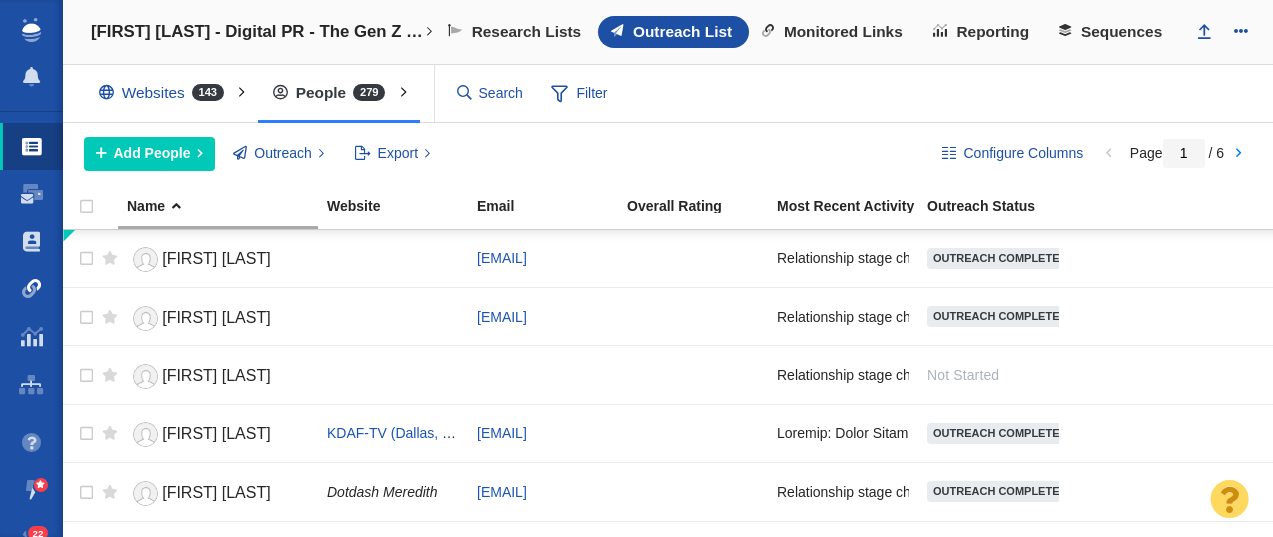click at bounding box center (32, 289) 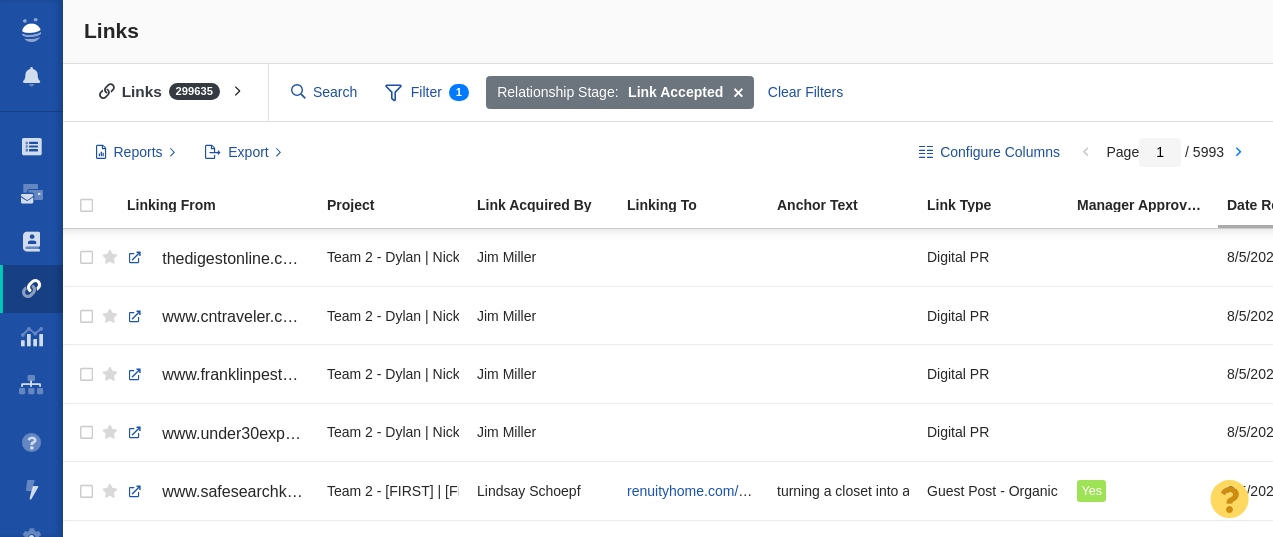 scroll, scrollTop: 0, scrollLeft: 0, axis: both 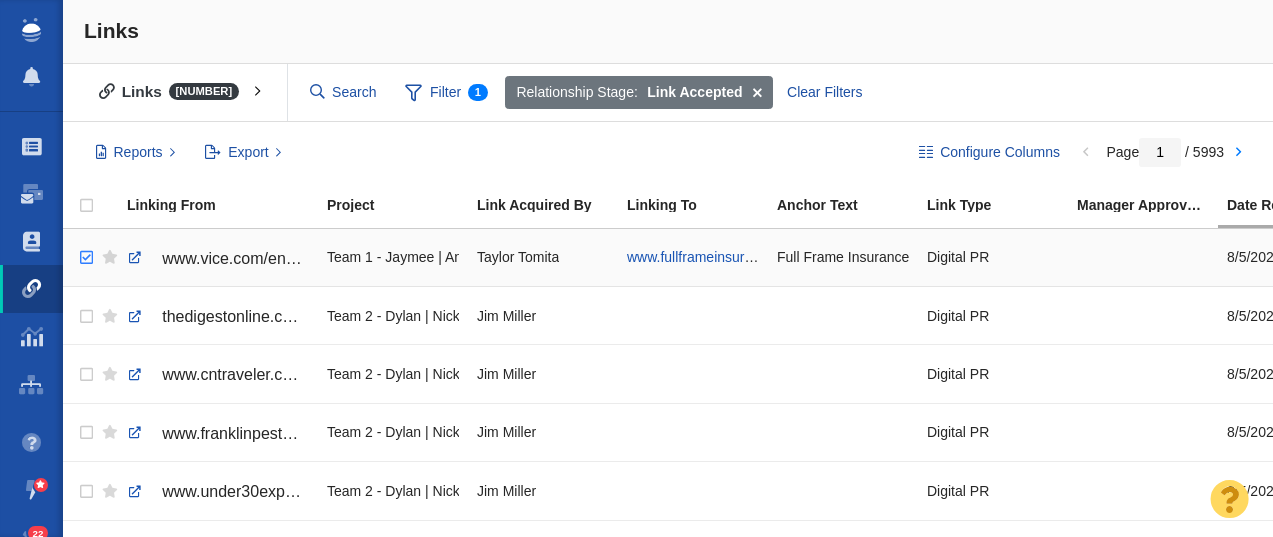 checkbox on "true" 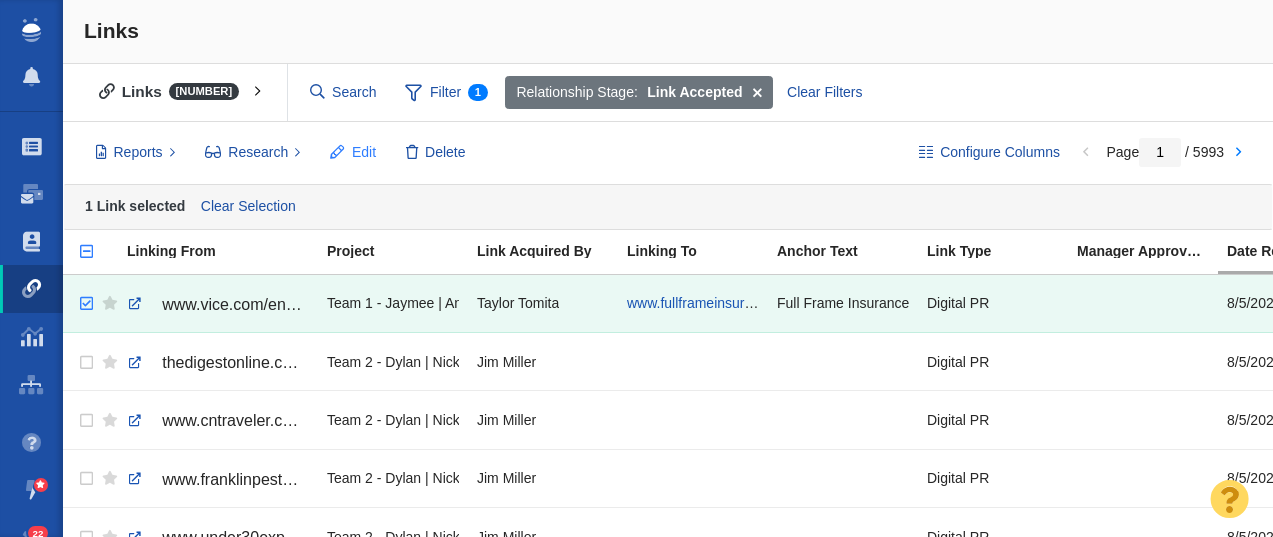 click on "Edit" at bounding box center [364, 152] 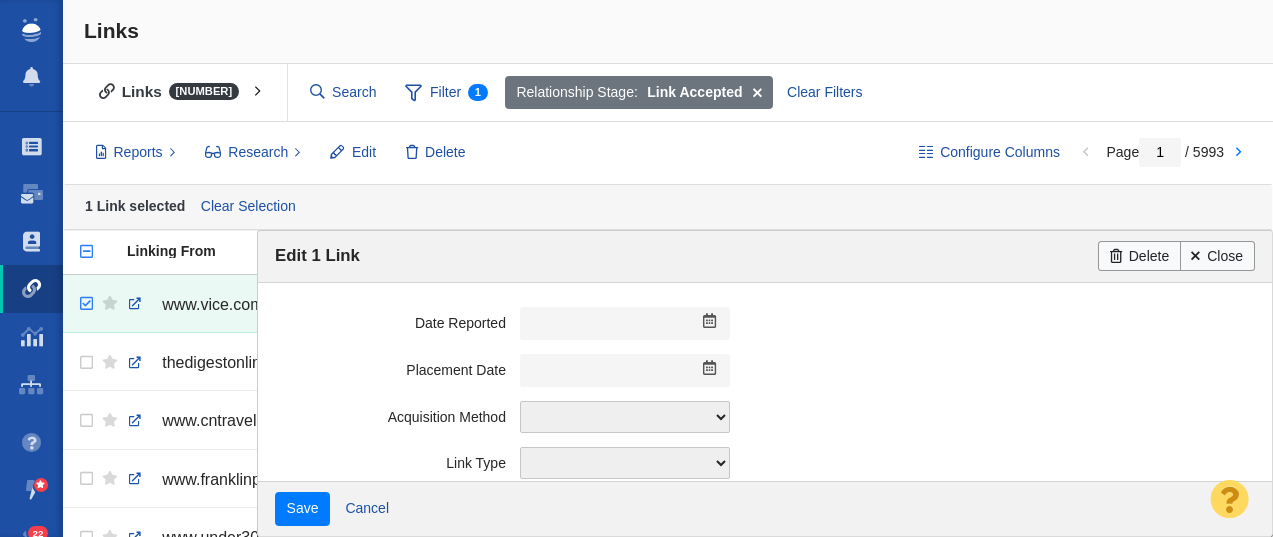 scroll, scrollTop: 625, scrollLeft: 0, axis: vertical 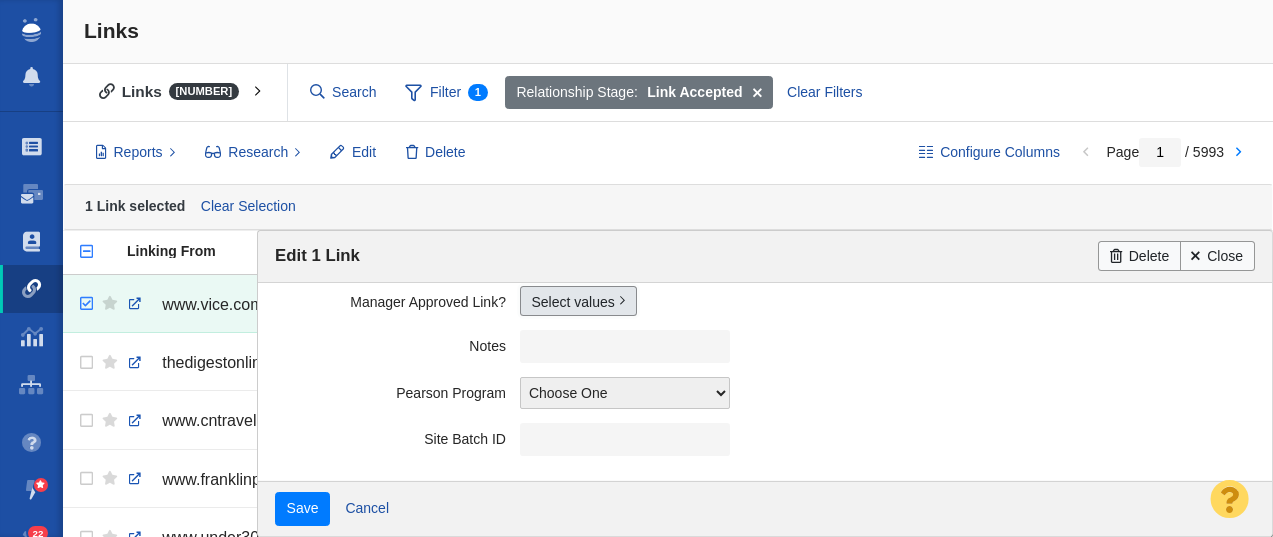 click on "Select values" at bounding box center (578, 301) 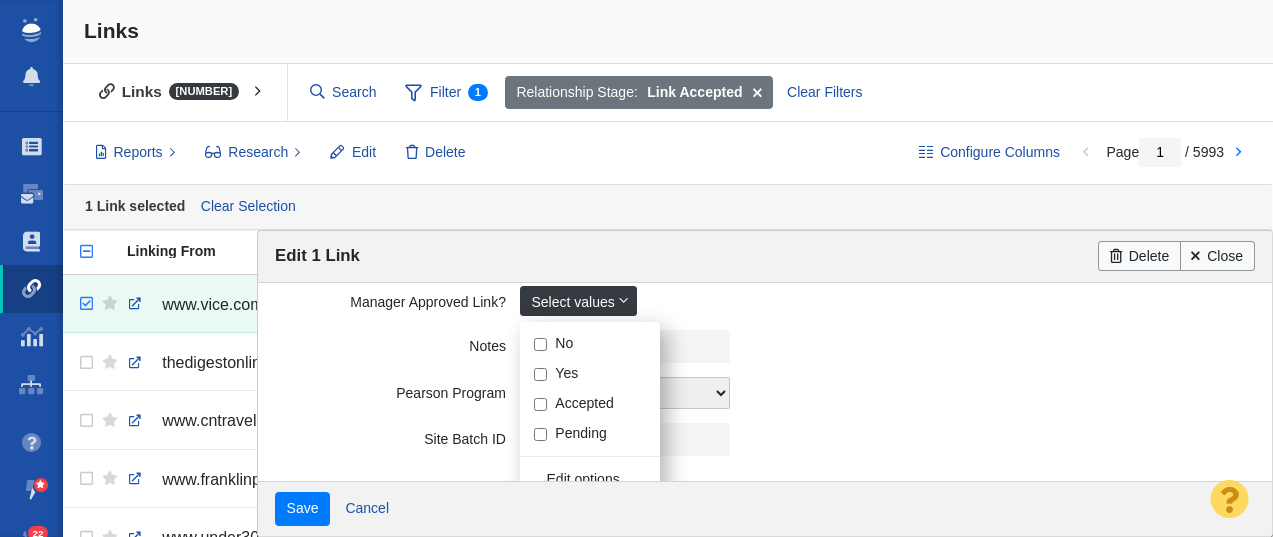click on "Yes" at bounding box center (540, 374) 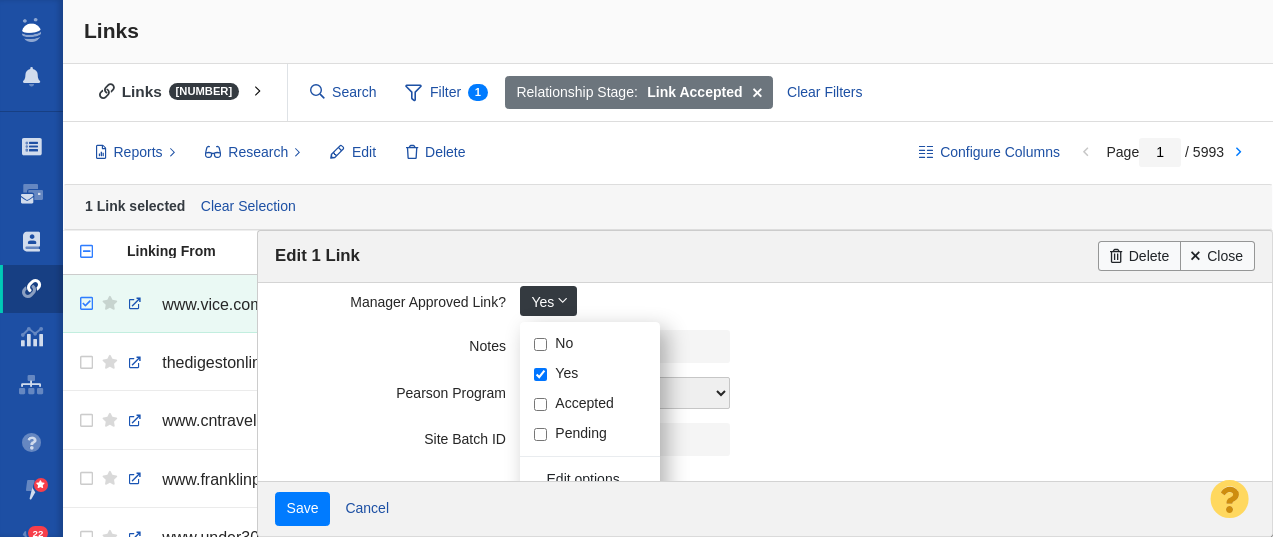 click on "Notes" at bounding box center (397, 342) 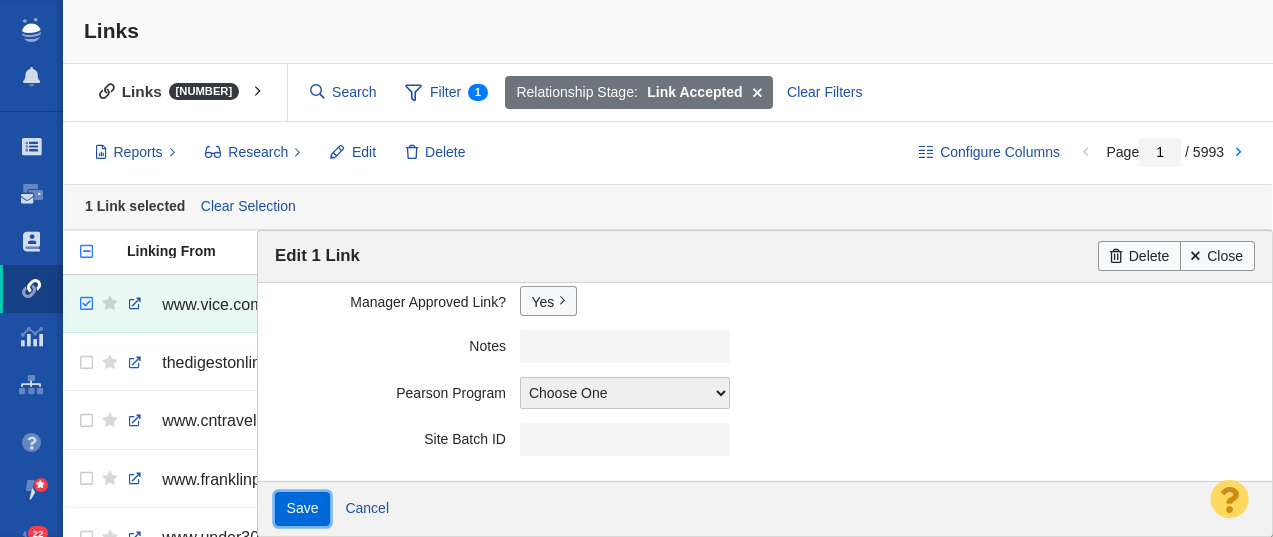 click on "Save" at bounding box center [302, 509] 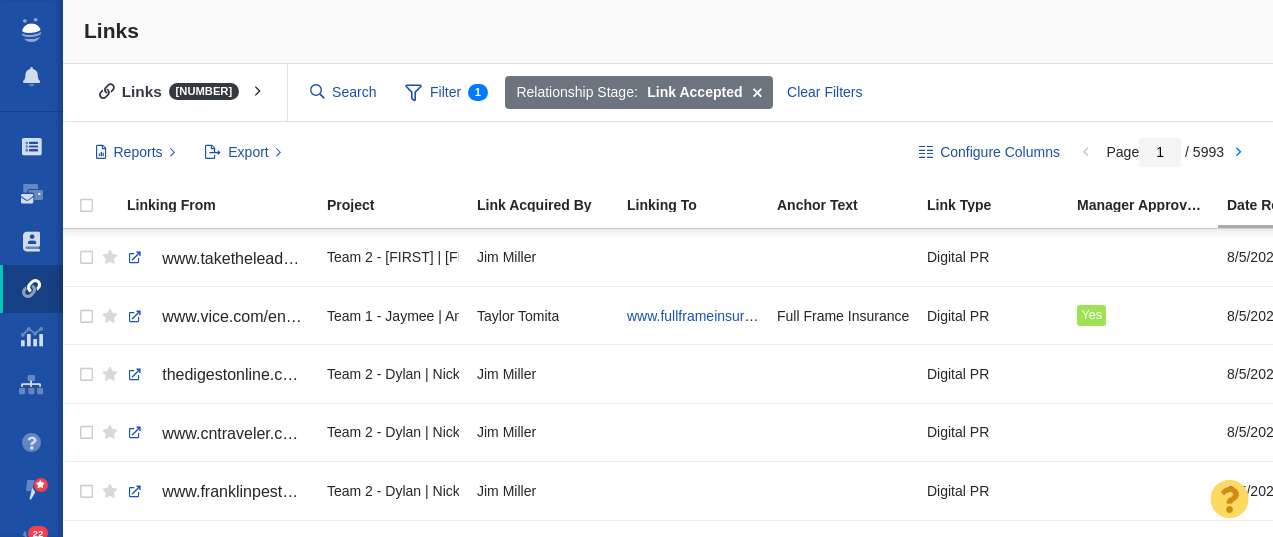 scroll, scrollTop: 0, scrollLeft: 109, axis: horizontal 